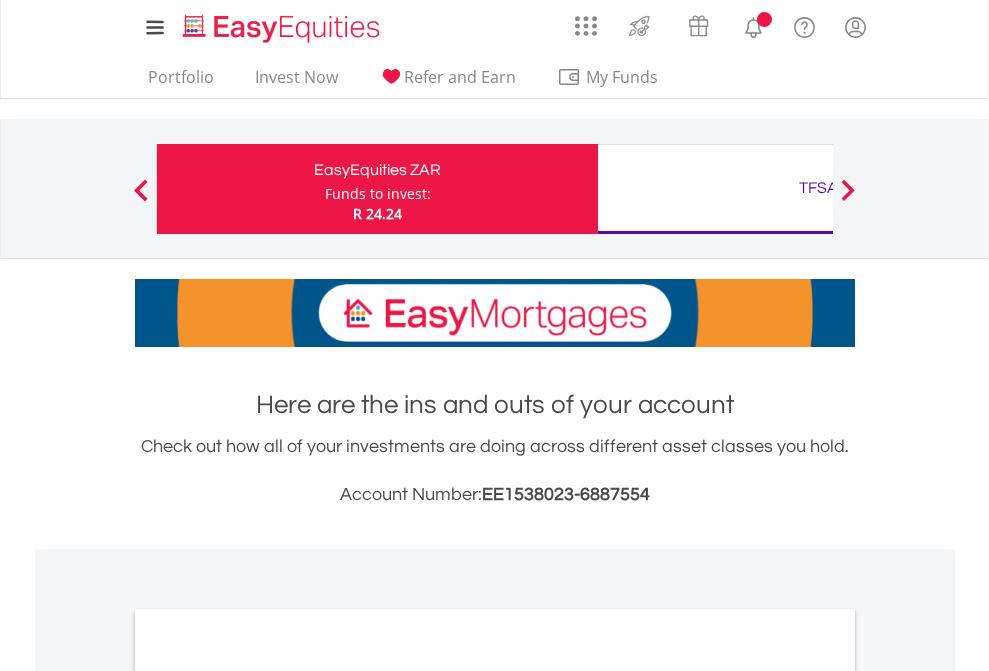 scroll, scrollTop: 0, scrollLeft: 0, axis: both 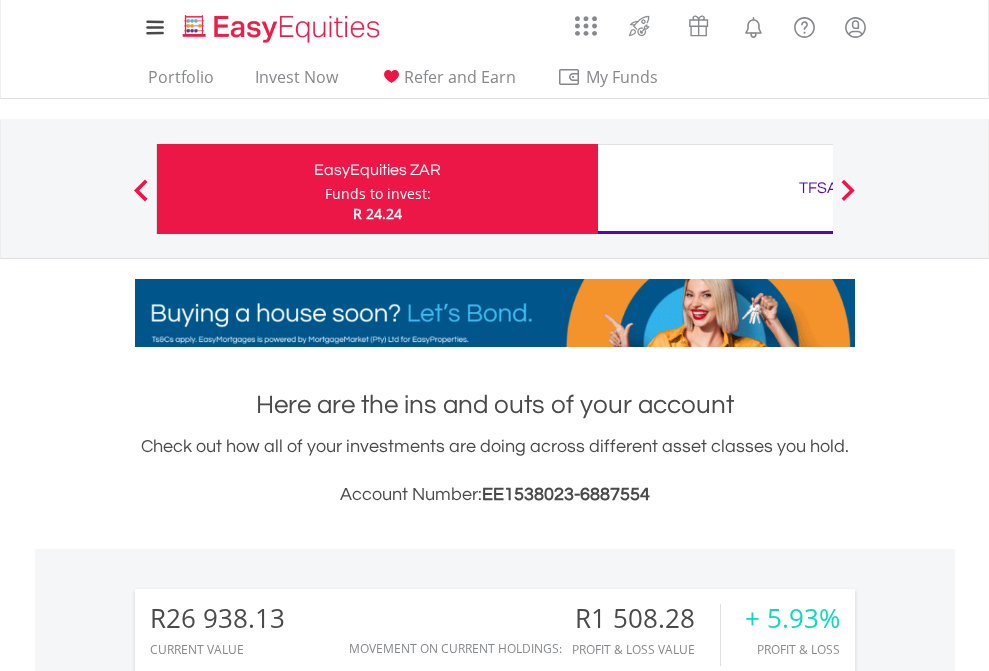 click on "Funds to invest:" at bounding box center [378, 194] 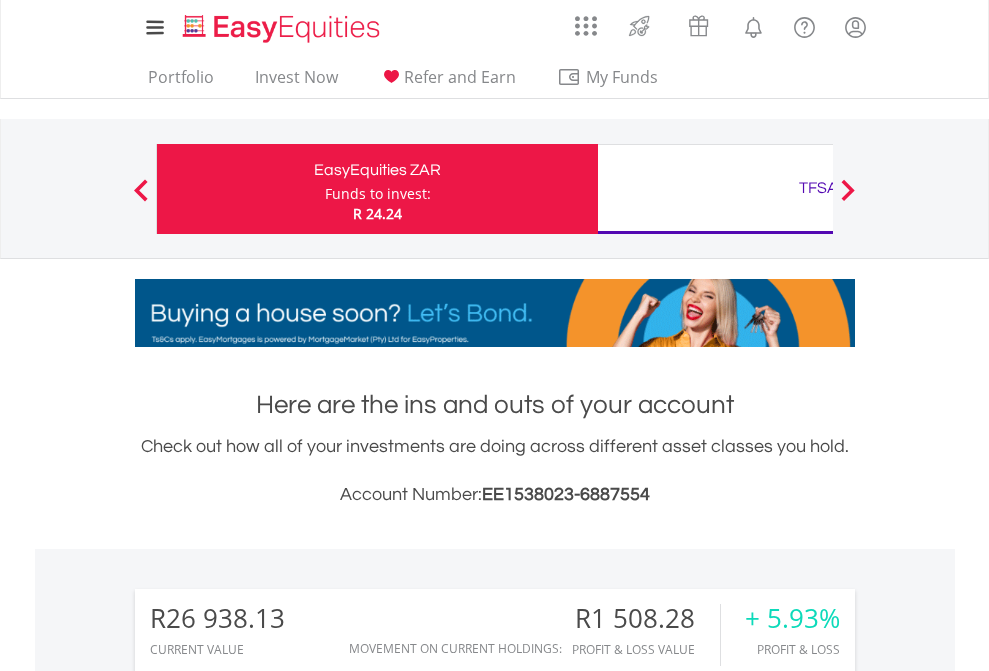scroll, scrollTop: 999808, scrollLeft: 999687, axis: both 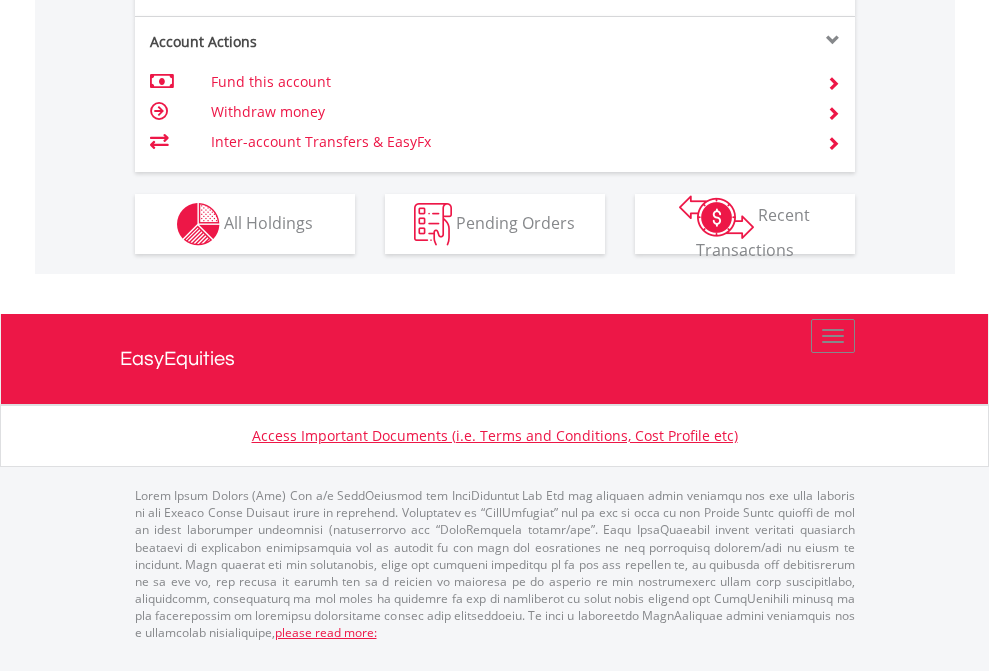 click on "Investment types" at bounding box center (706, -337) 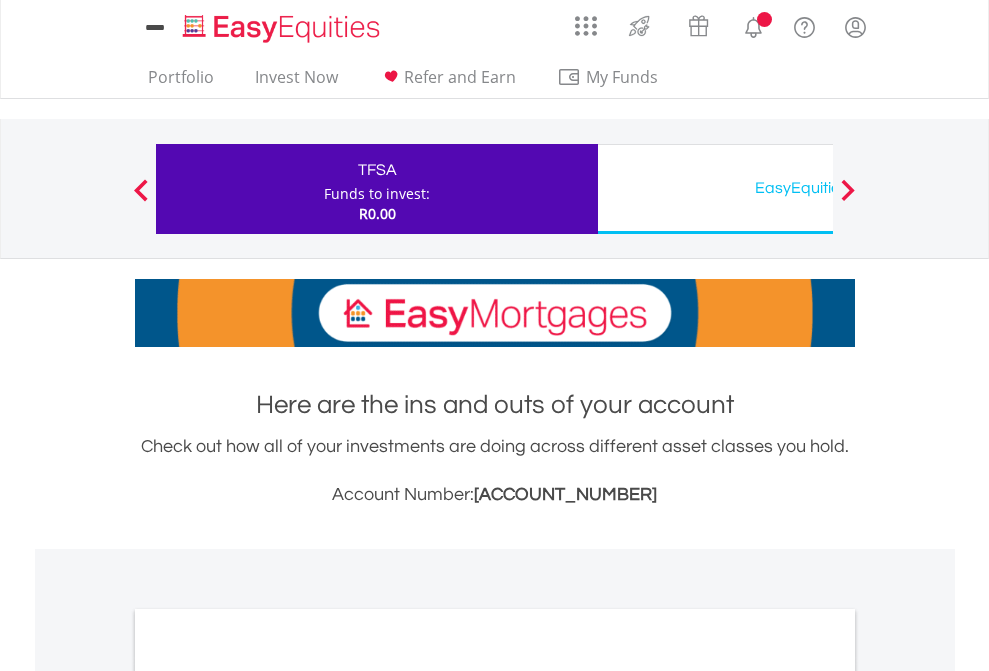 scroll, scrollTop: 0, scrollLeft: 0, axis: both 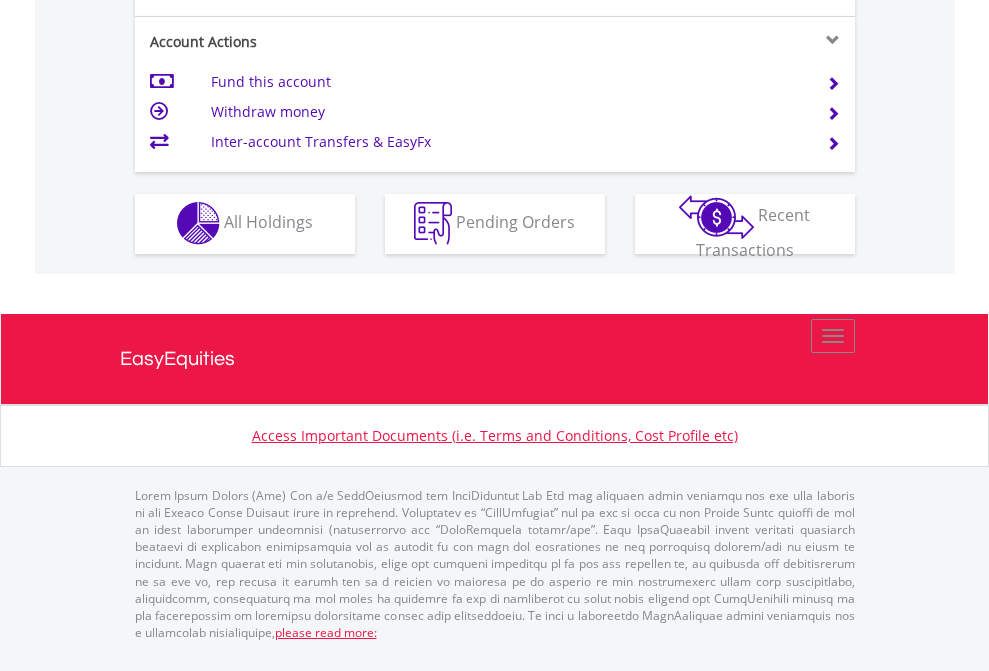 click on "Investment types" at bounding box center (706, -353) 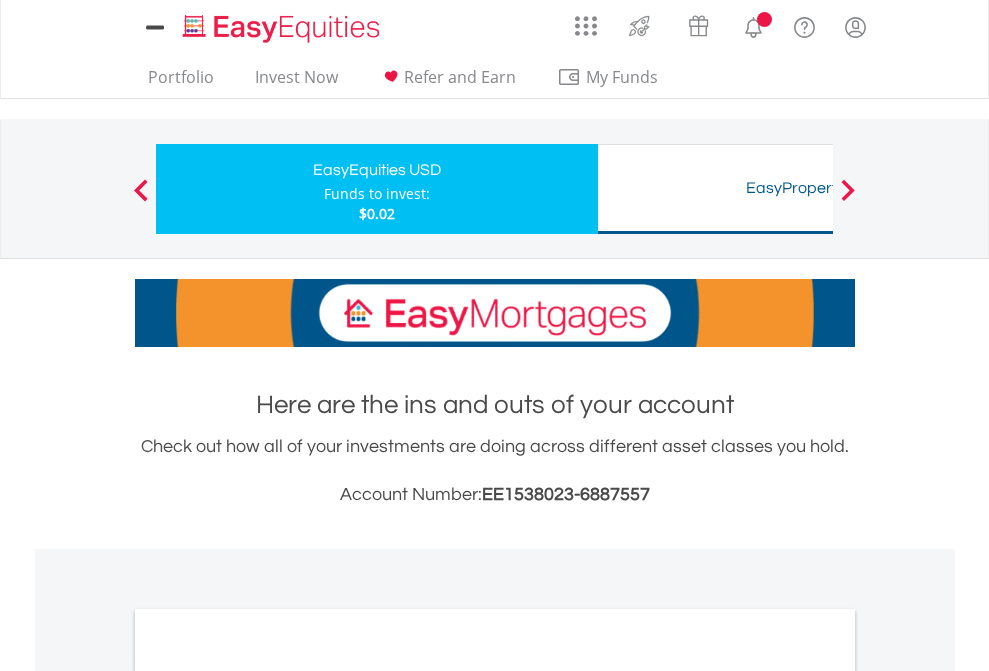 scroll, scrollTop: 0, scrollLeft: 0, axis: both 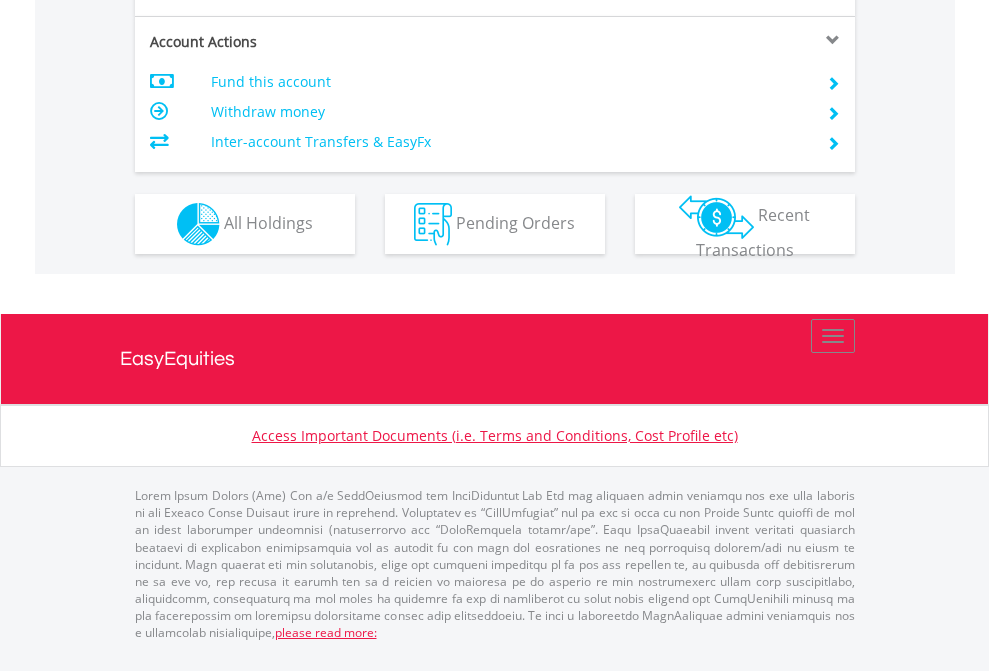 click on "Investment types" at bounding box center [706, -337] 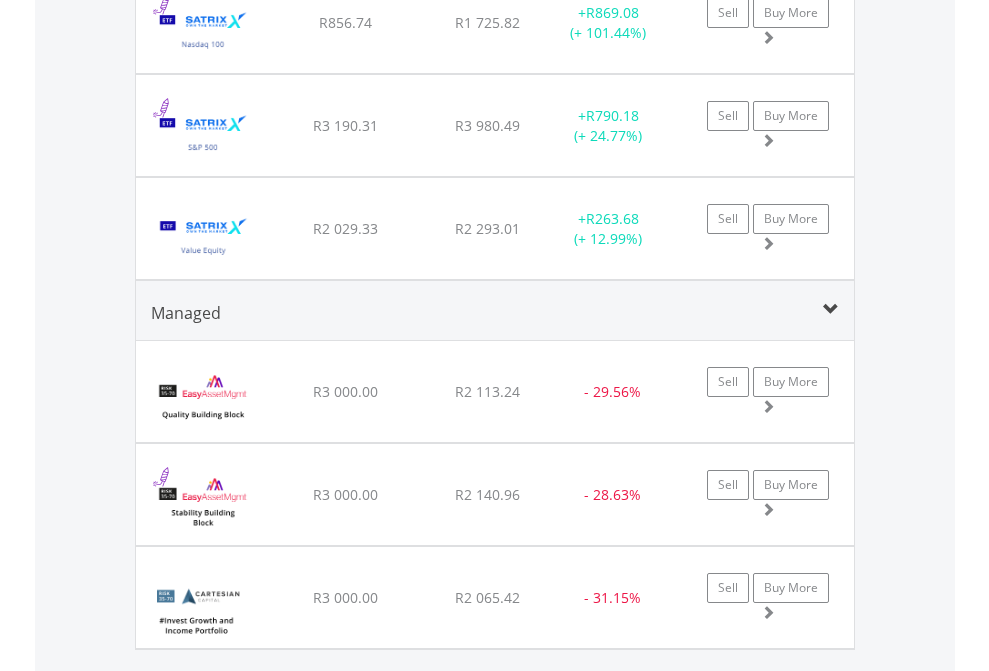 scroll, scrollTop: 2265, scrollLeft: 0, axis: vertical 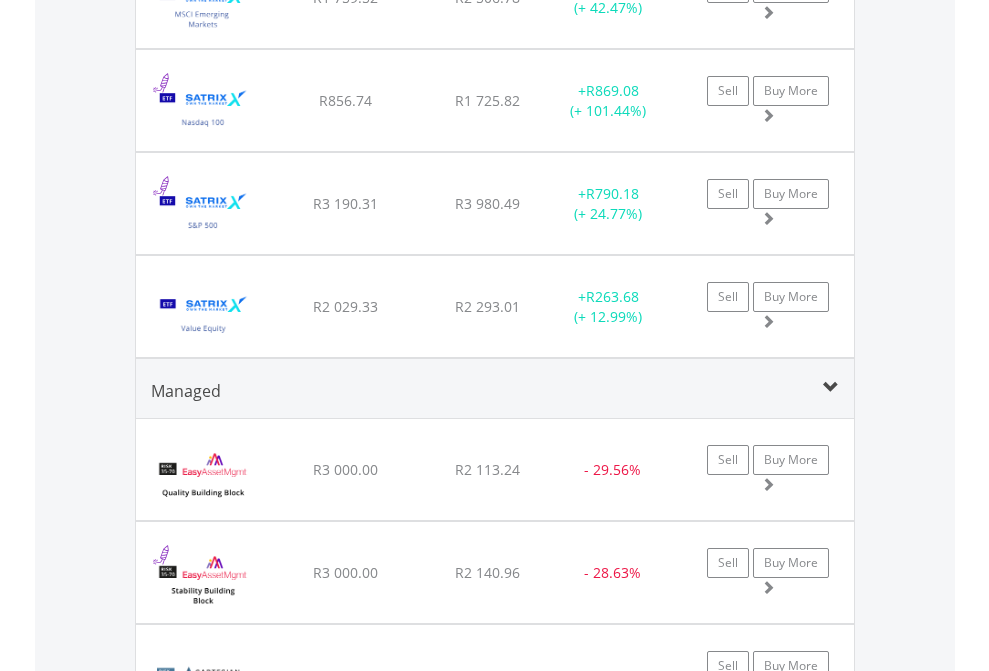 click on "TFSA" at bounding box center [818, -2077] 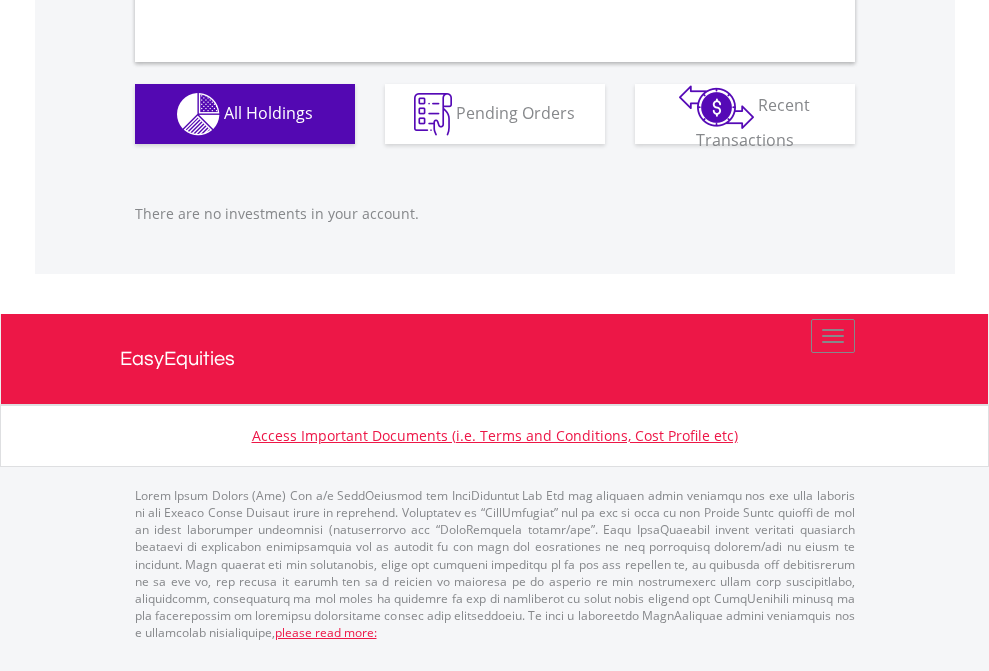 scroll, scrollTop: 1980, scrollLeft: 0, axis: vertical 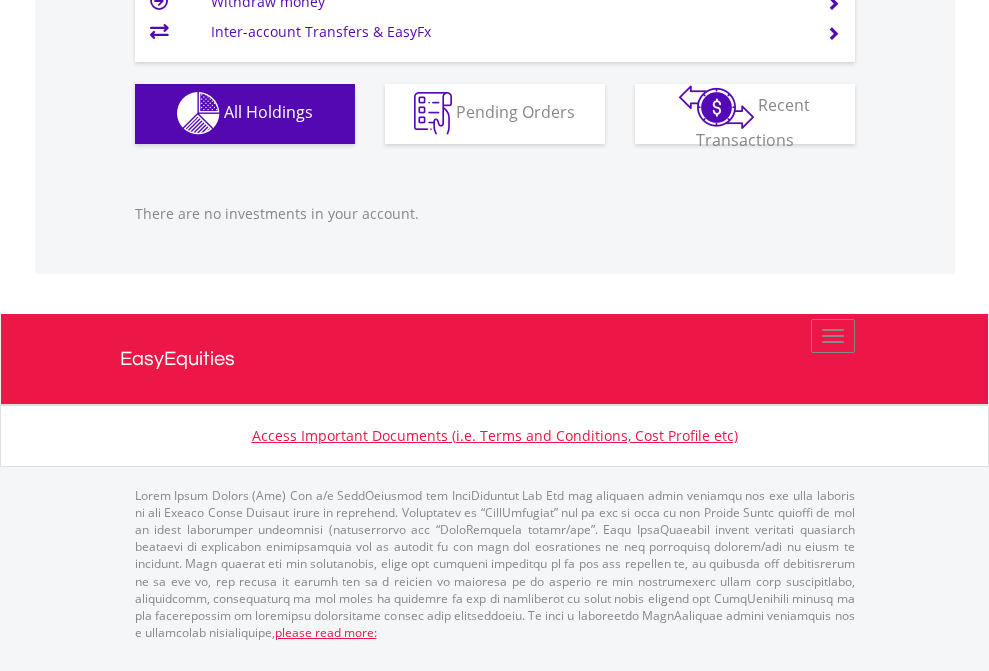 click on "EasyEquities USD" at bounding box center (818, -1142) 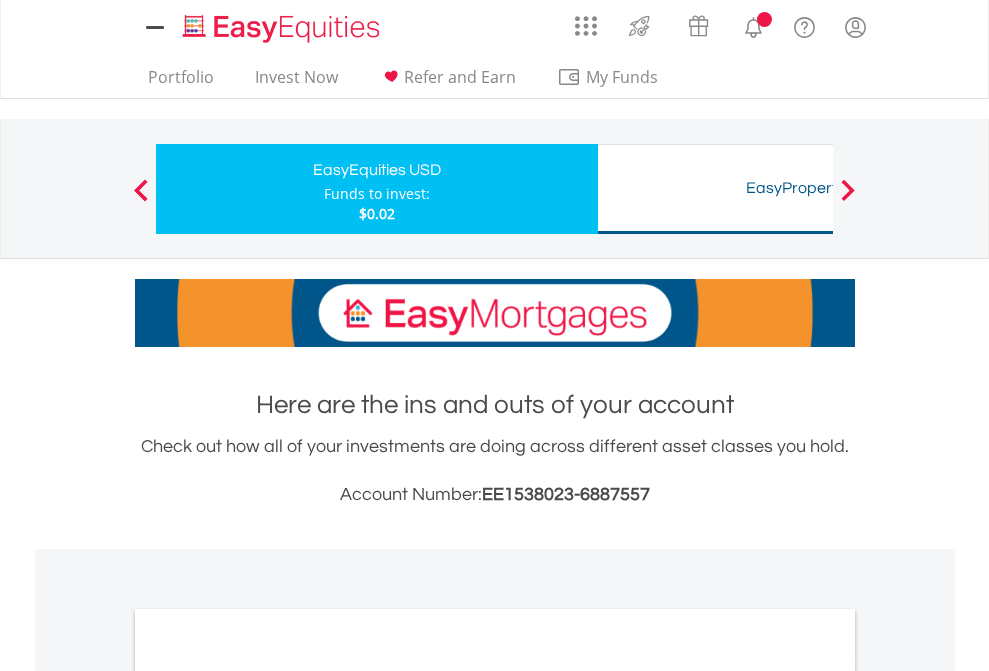 scroll, scrollTop: 0, scrollLeft: 0, axis: both 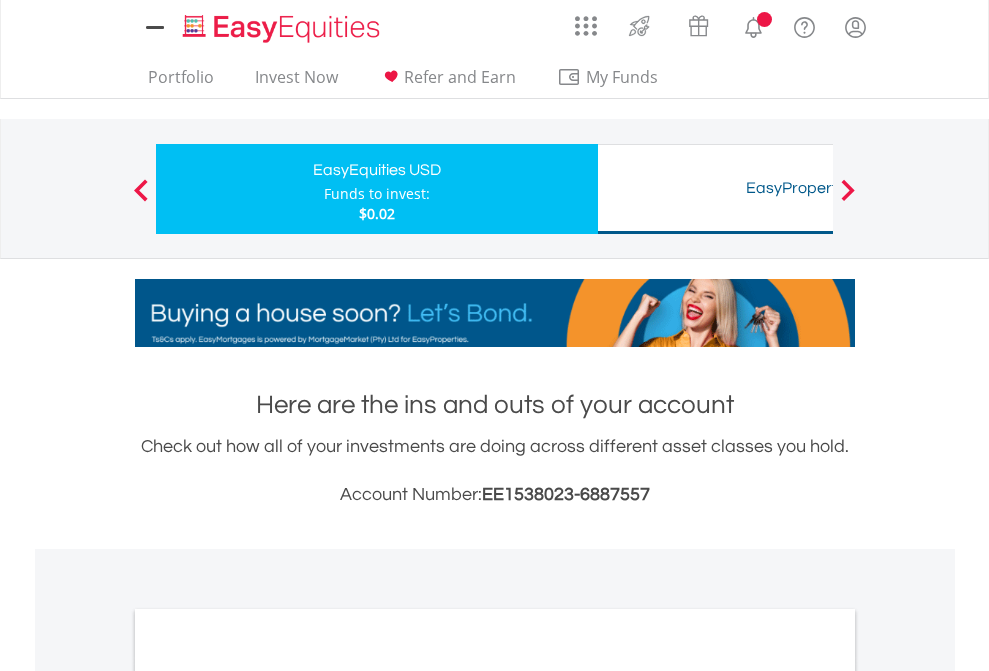click on "All Holdings" at bounding box center [268, 1096] 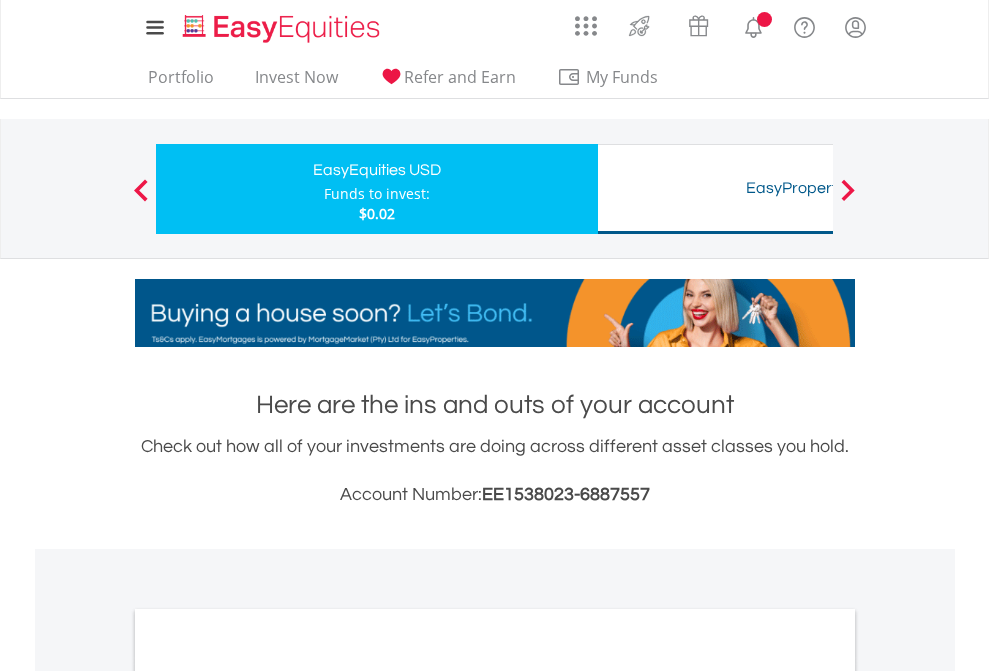 scroll, scrollTop: 1202, scrollLeft: 0, axis: vertical 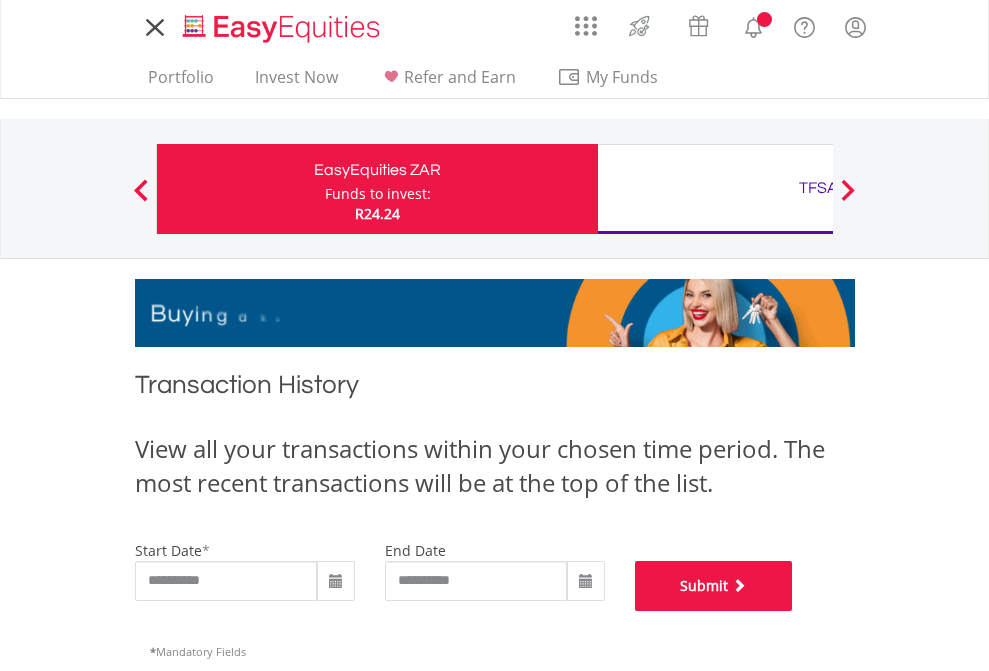 click on "Submit" at bounding box center (714, 586) 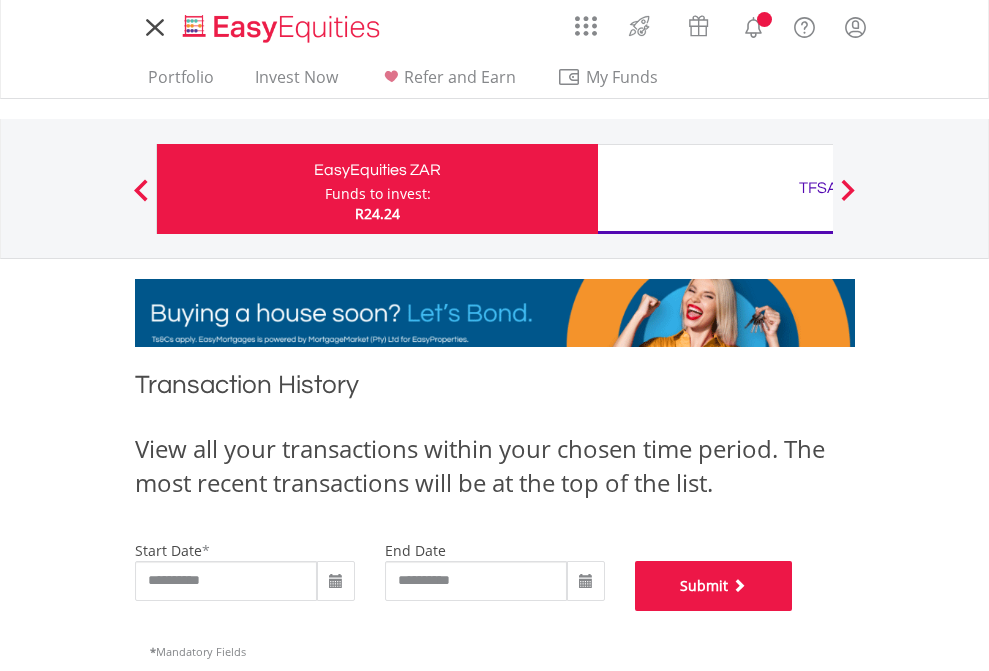 scroll, scrollTop: 811, scrollLeft: 0, axis: vertical 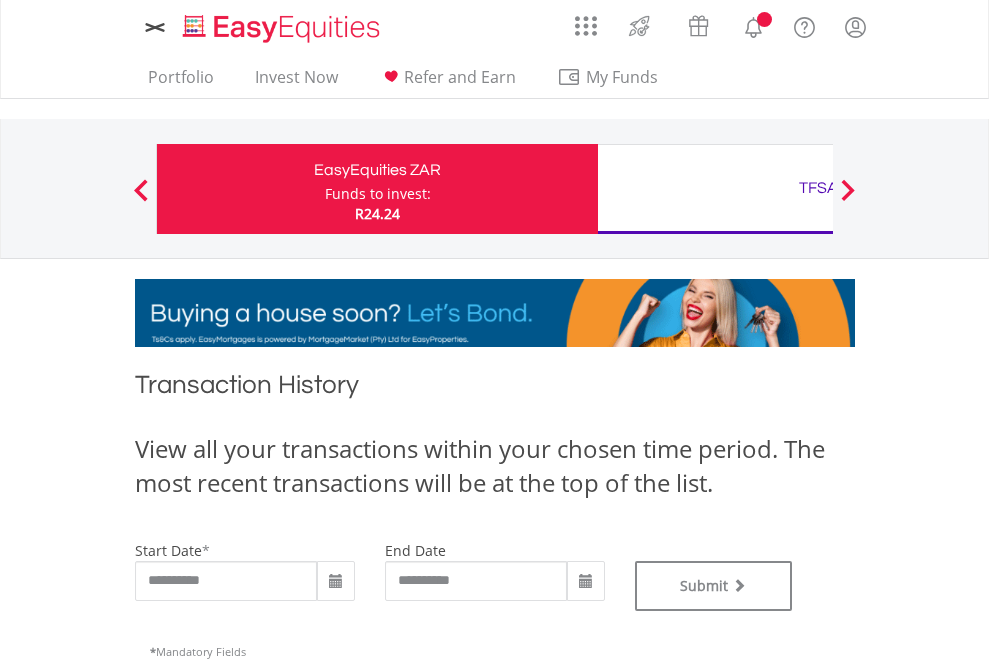 click on "TFSA" at bounding box center (818, 188) 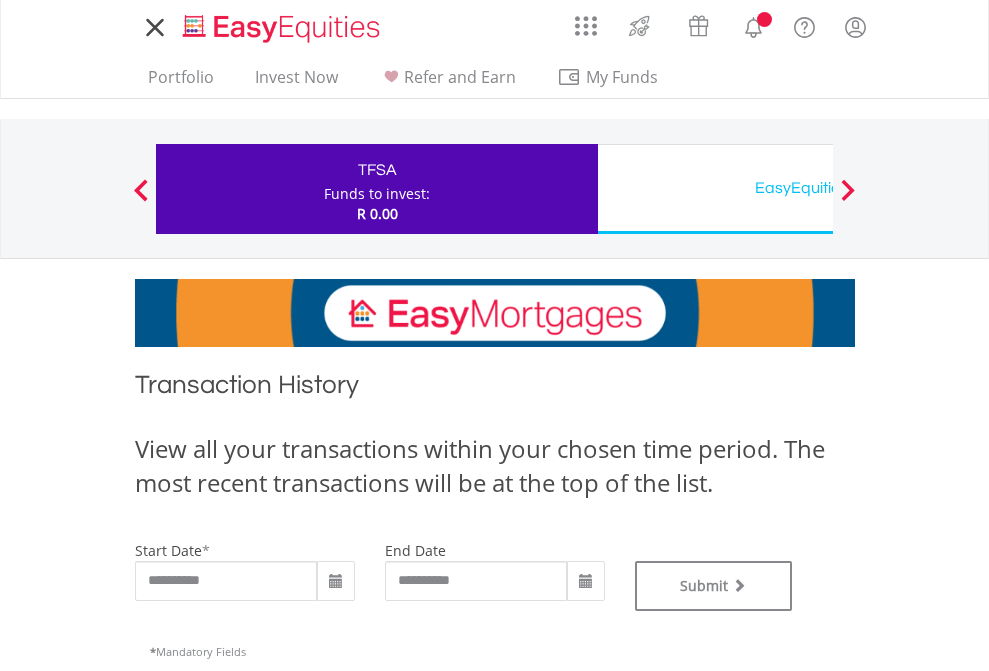 scroll, scrollTop: 0, scrollLeft: 0, axis: both 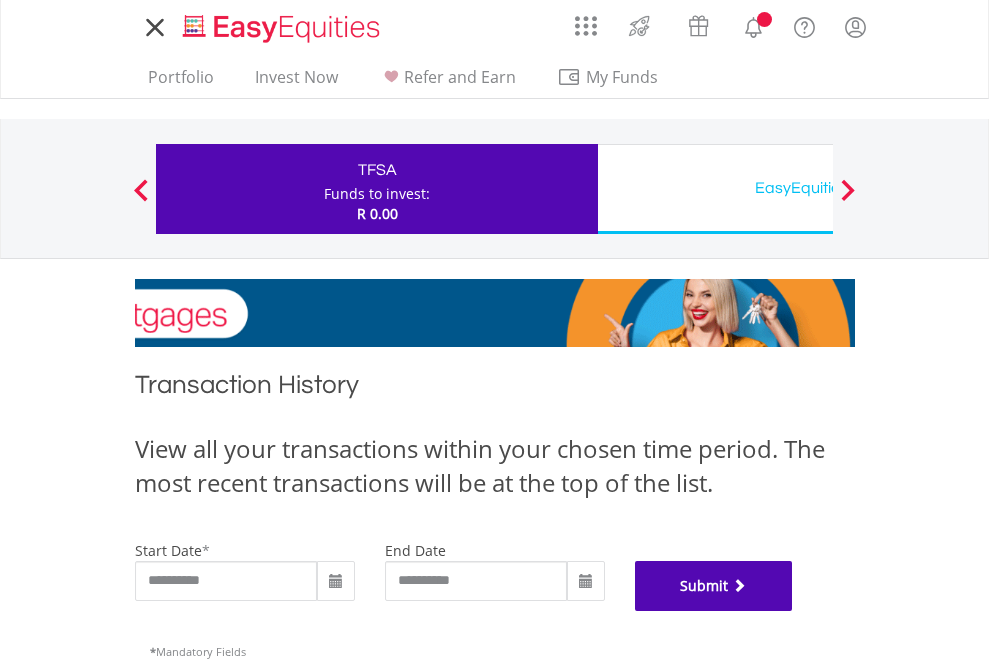 click on "Submit" at bounding box center [714, 586] 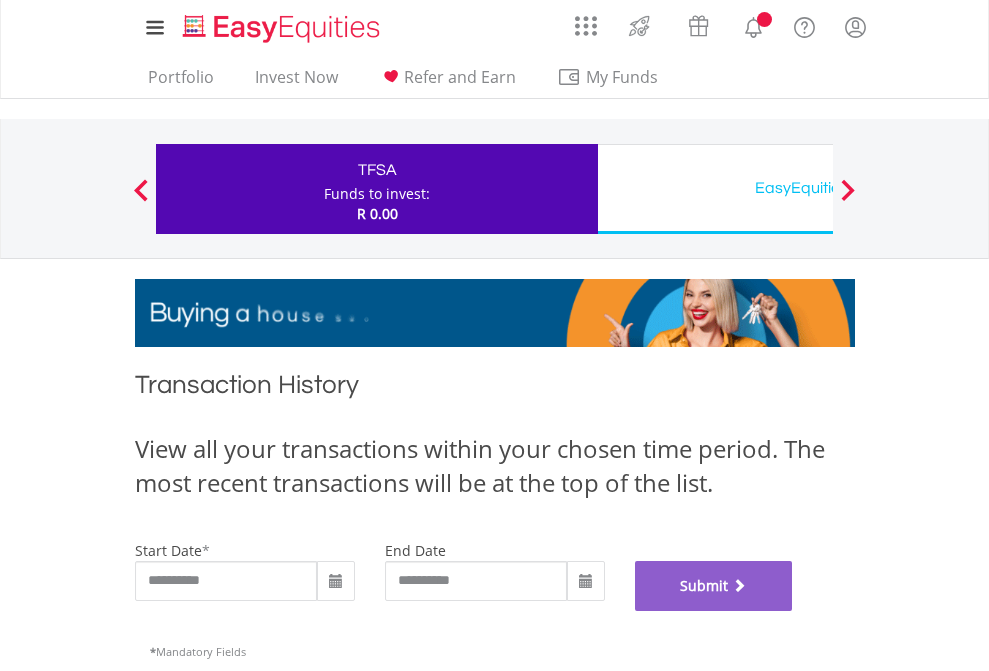 scroll, scrollTop: 811, scrollLeft: 0, axis: vertical 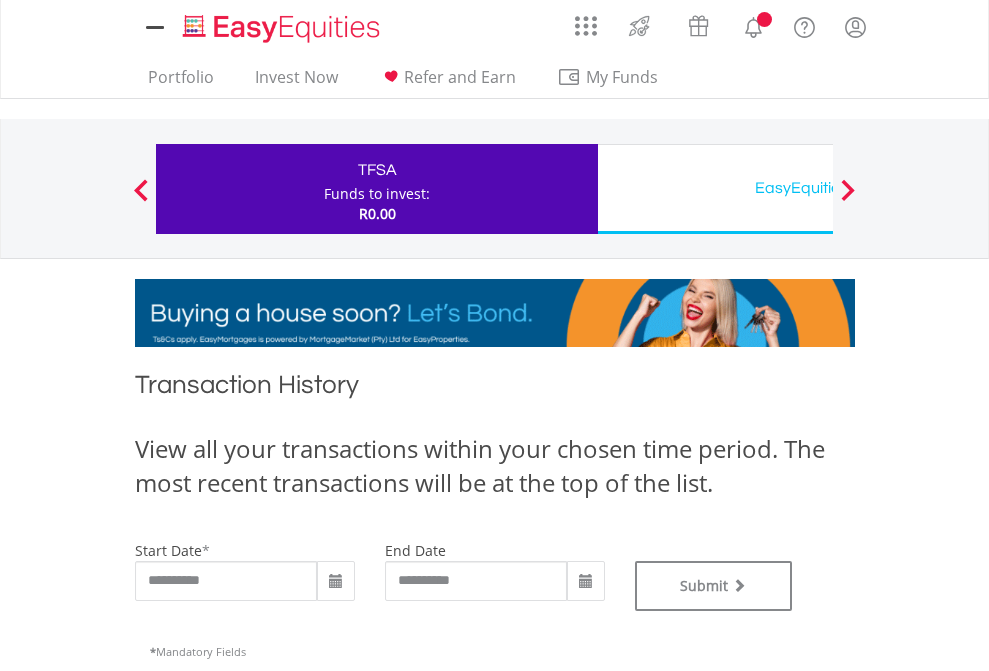 click on "EasyEquities USD" at bounding box center (818, 188) 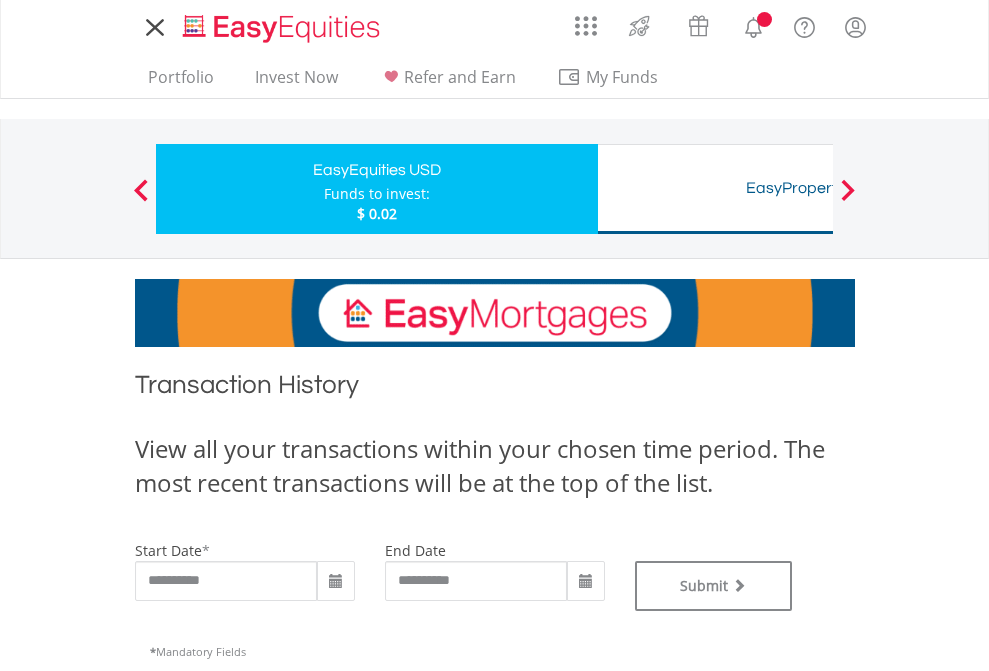 scroll, scrollTop: 0, scrollLeft: 0, axis: both 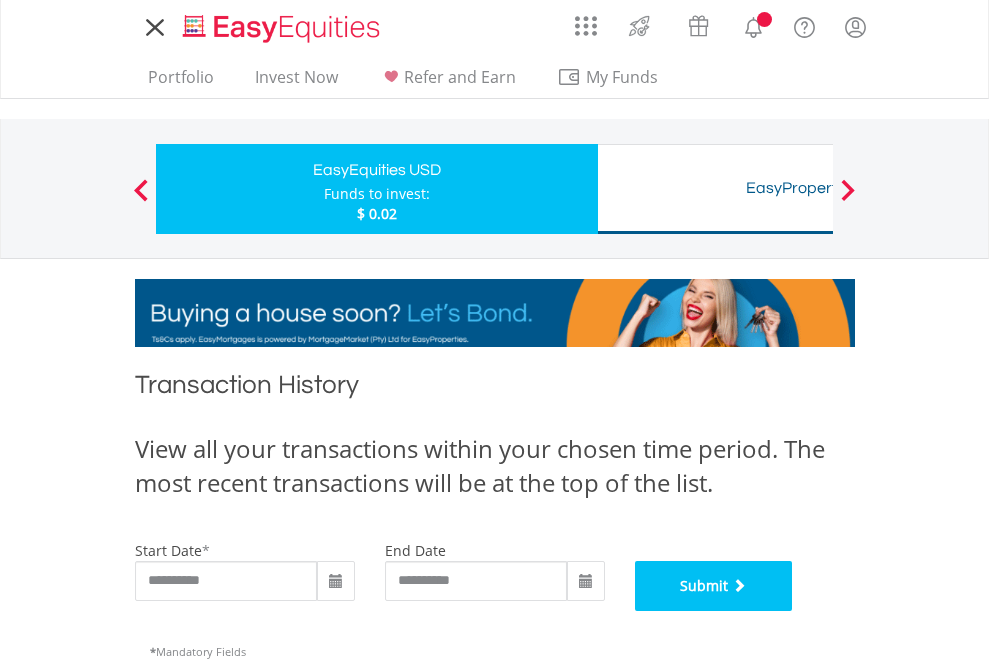 click on "Submit" at bounding box center (714, 586) 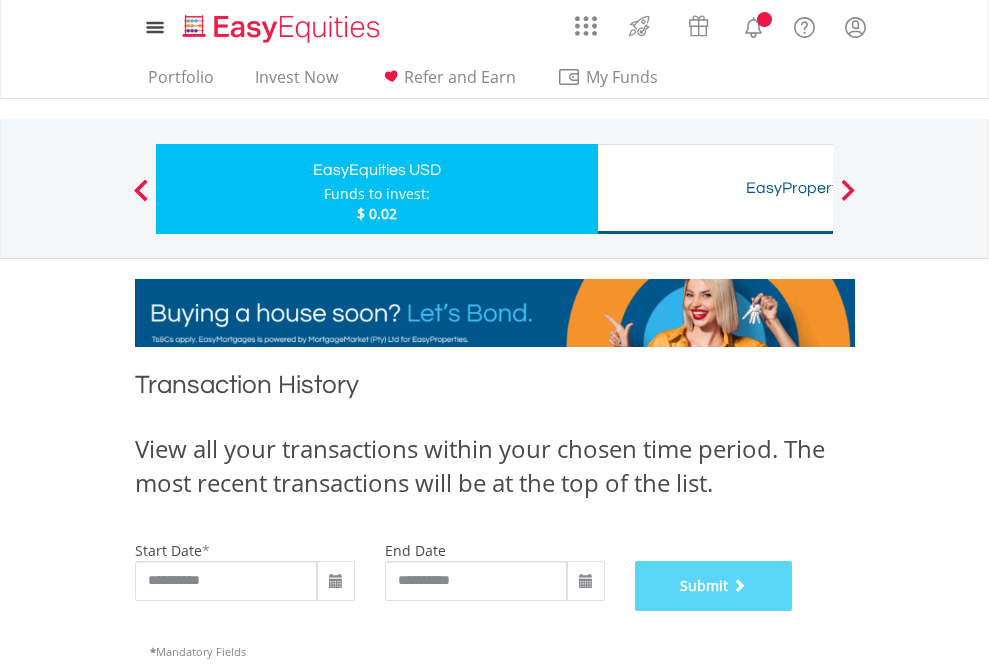 scroll, scrollTop: 811, scrollLeft: 0, axis: vertical 